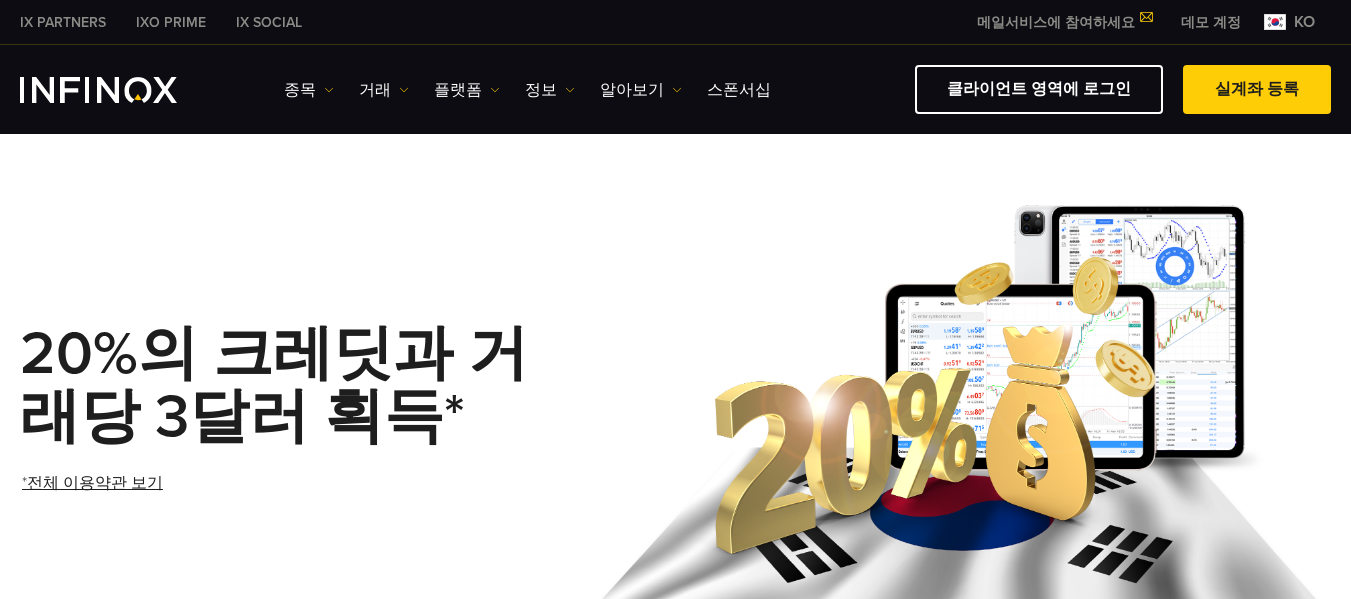 scroll, scrollTop: 0, scrollLeft: 0, axis: both 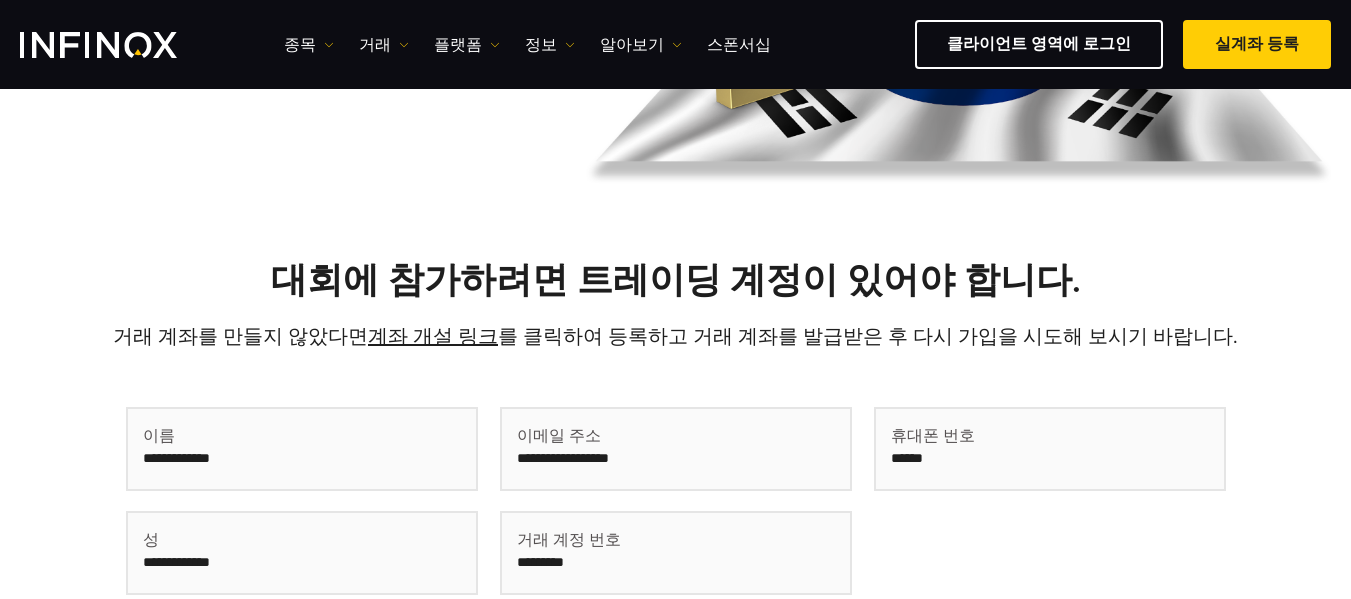 click at bounding box center [302, 449] 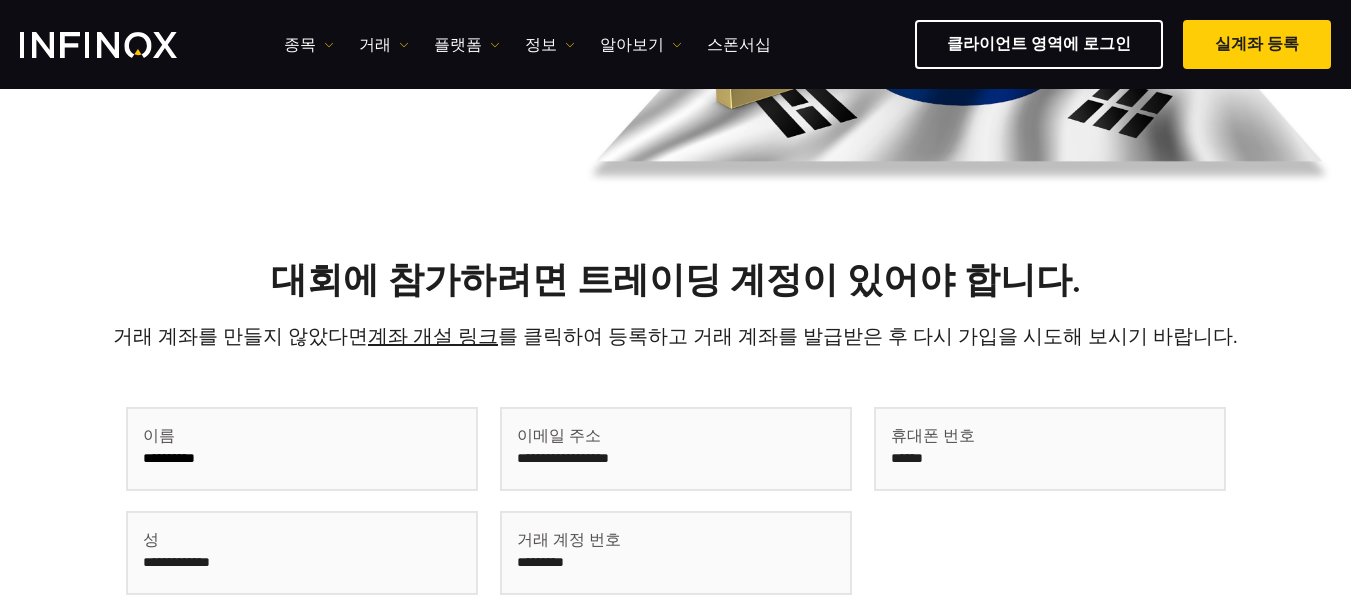 type on "**********" 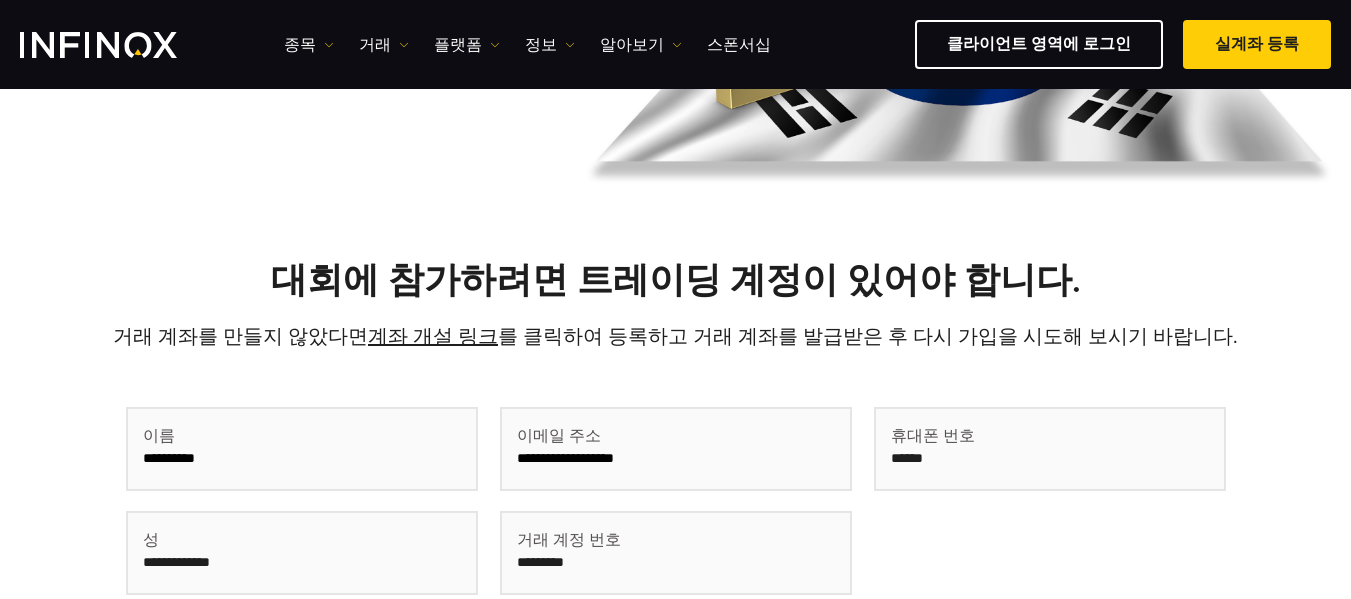 type on "**********" 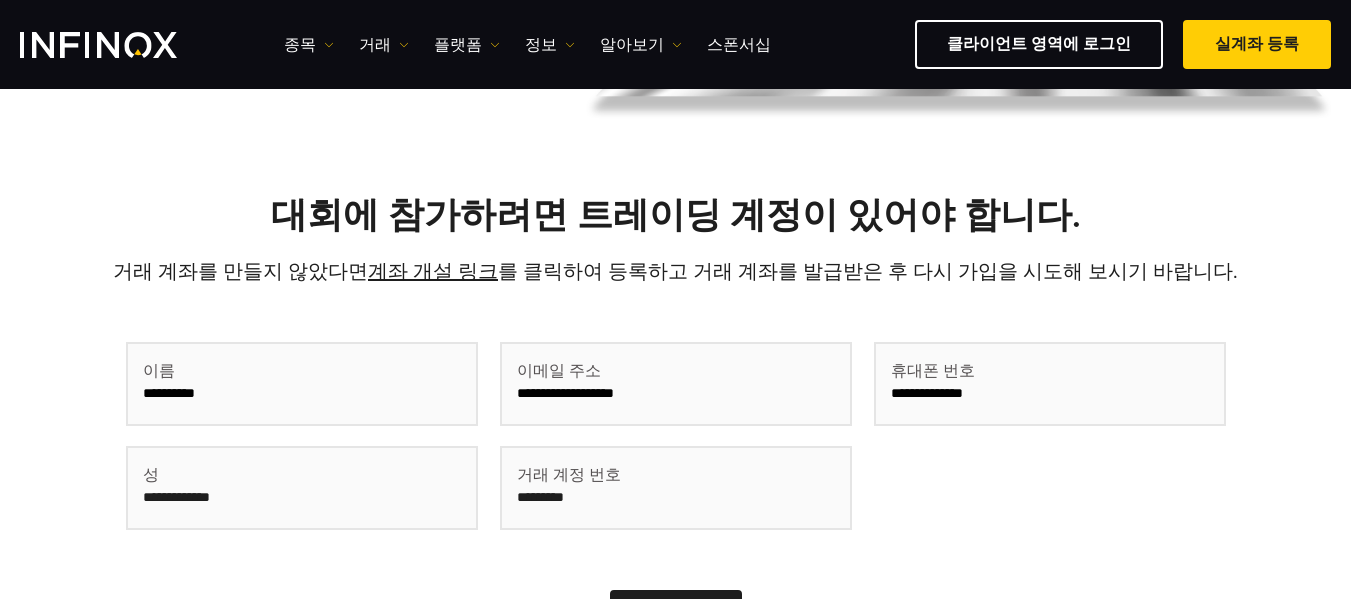 scroll, scrollTop: 500, scrollLeft: 0, axis: vertical 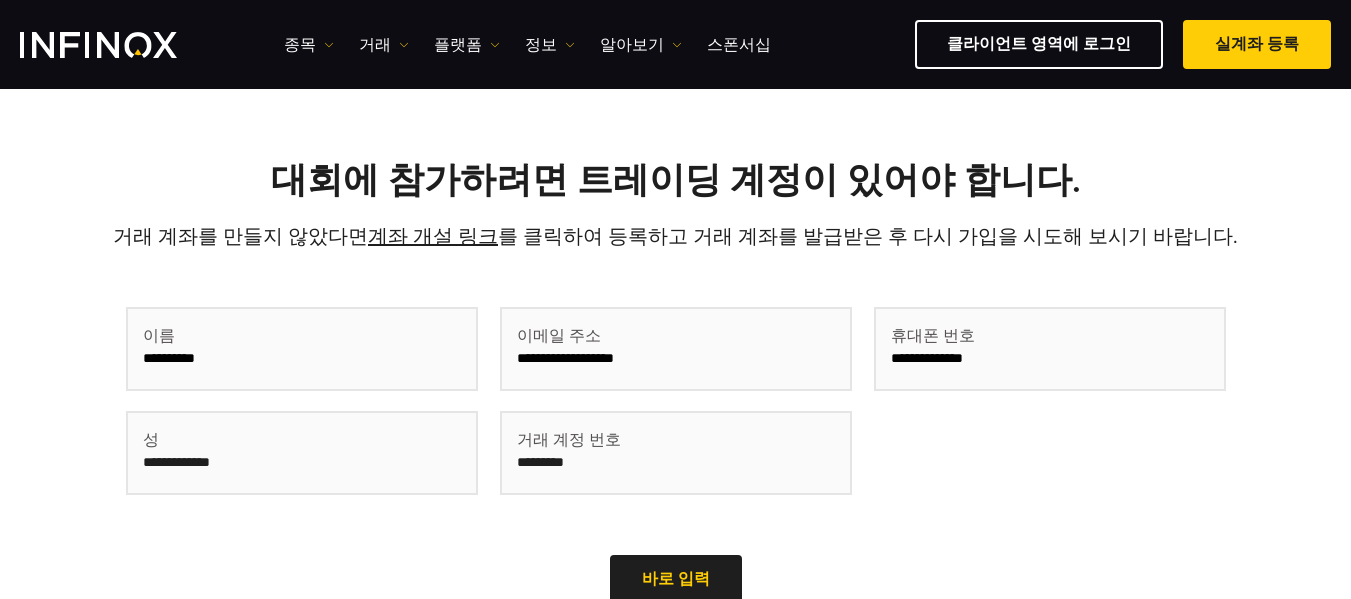 click on "**********" at bounding box center (302, 349) 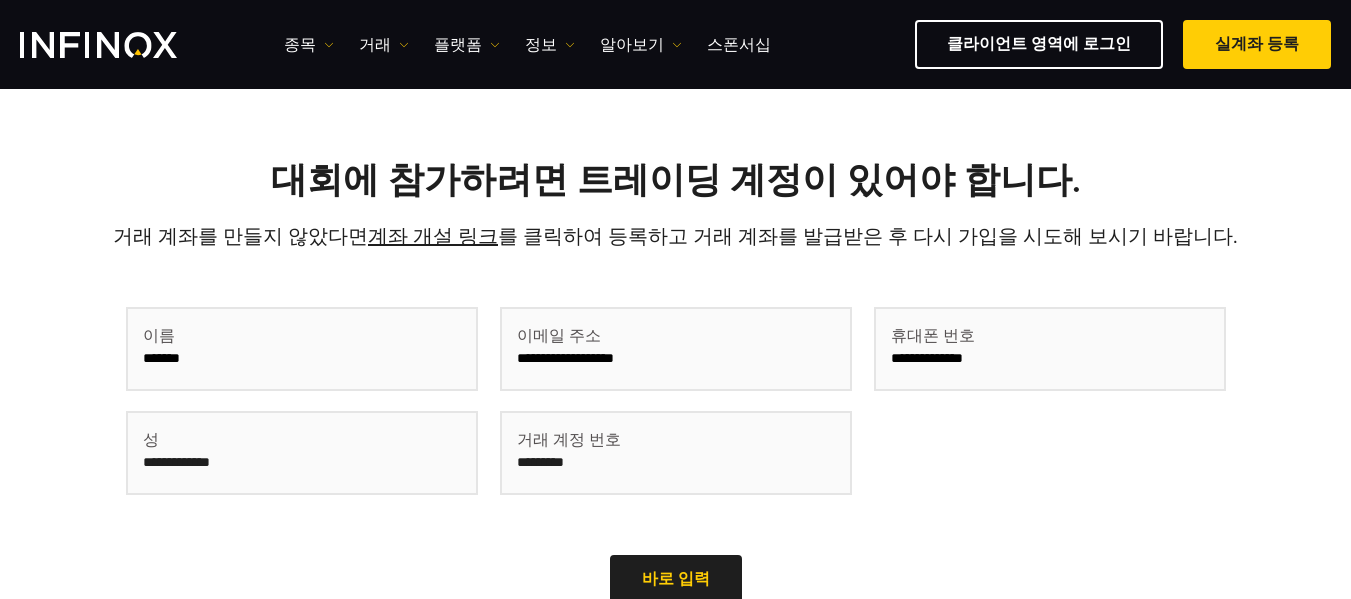type on "******" 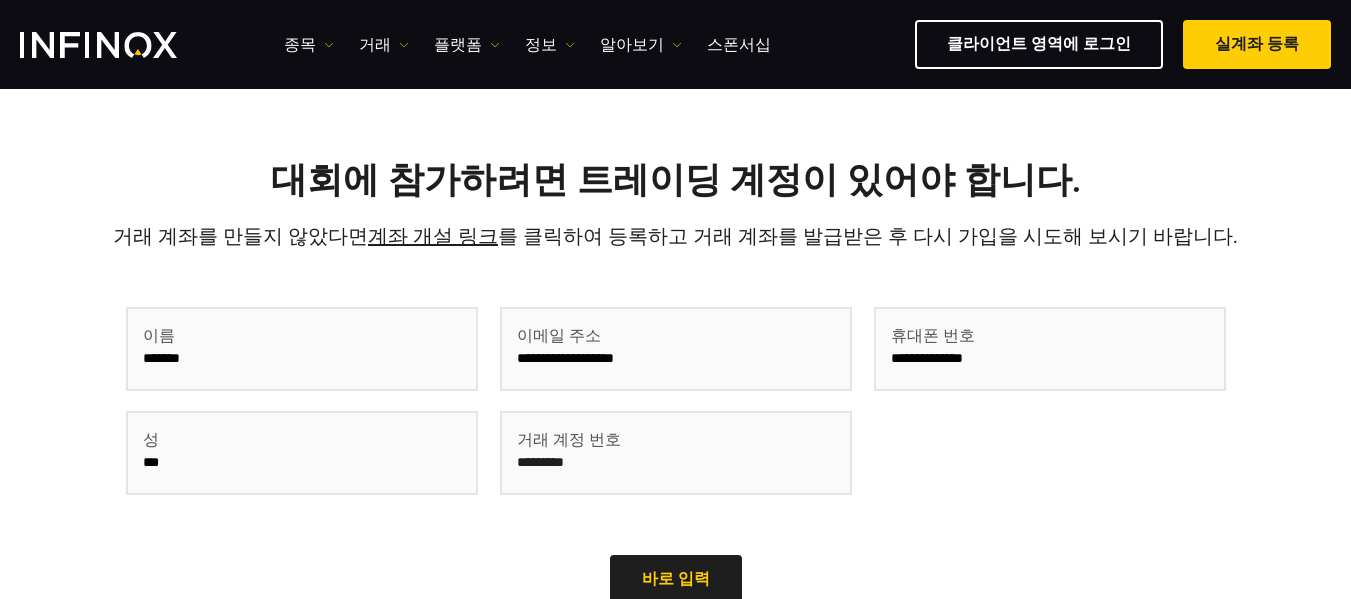 type on "***" 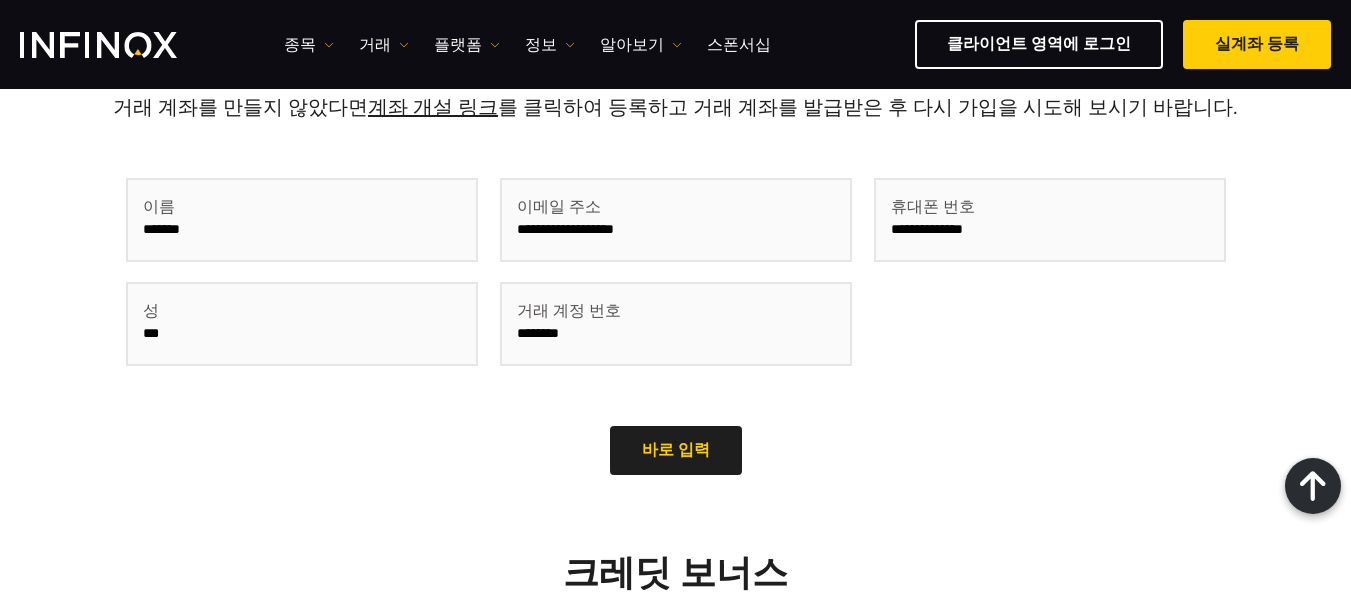 scroll, scrollTop: 500, scrollLeft: 0, axis: vertical 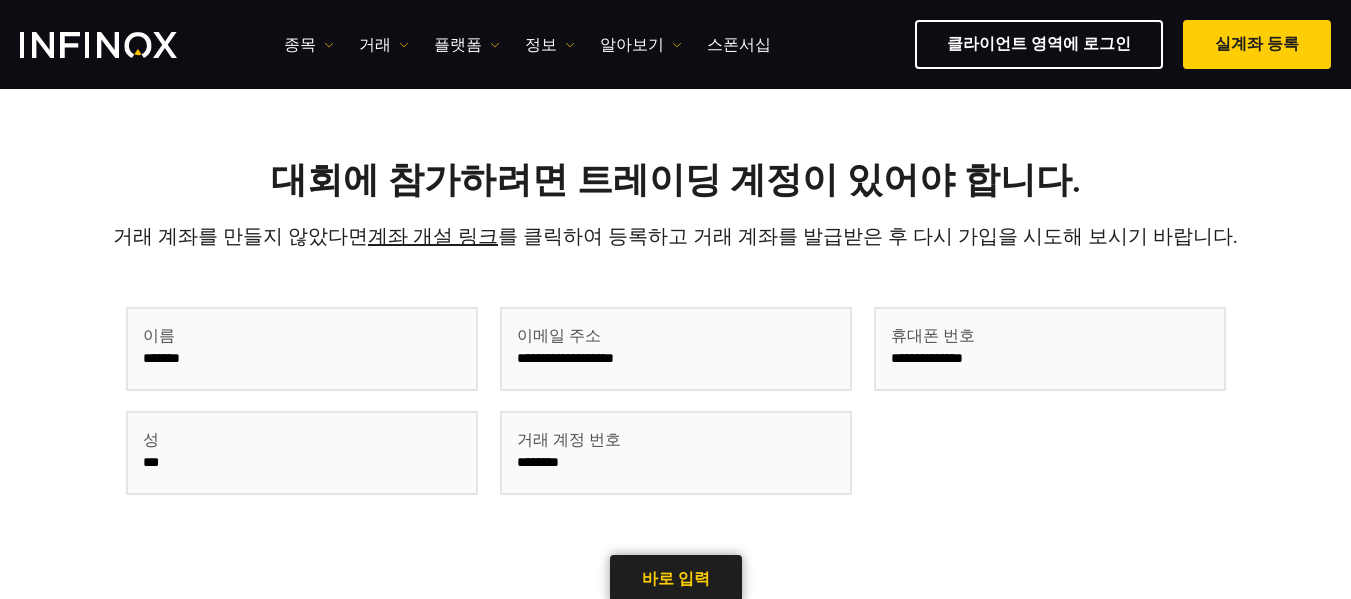 type on "********" 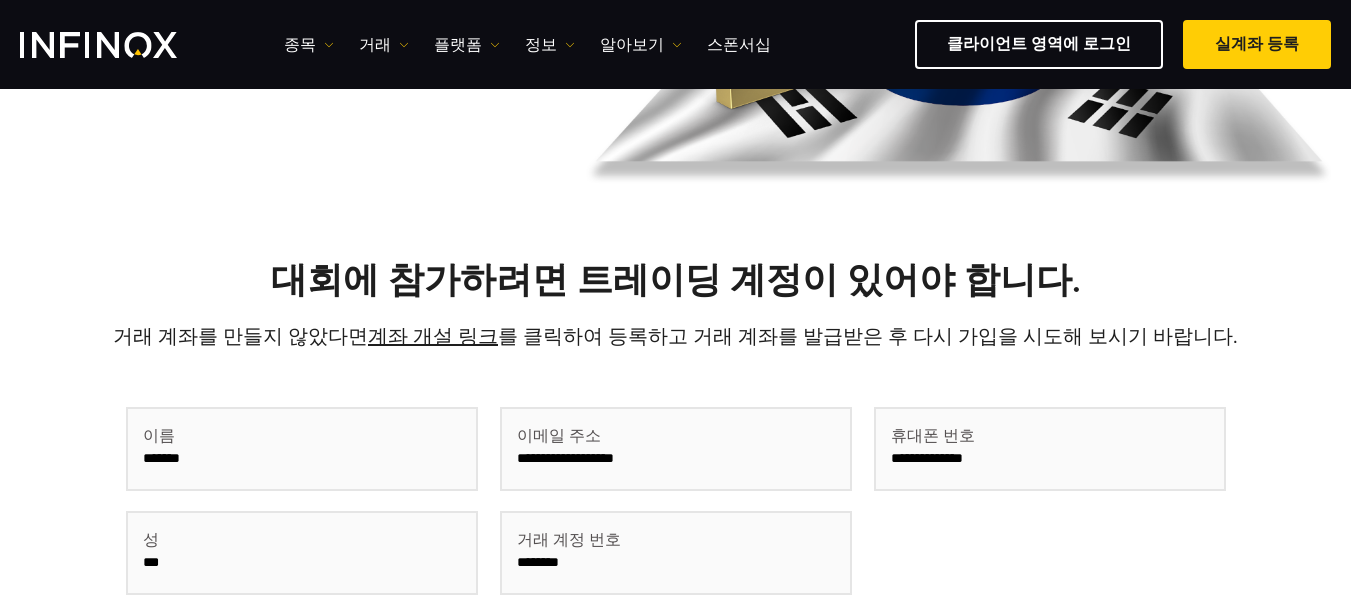 scroll, scrollTop: 465, scrollLeft: 0, axis: vertical 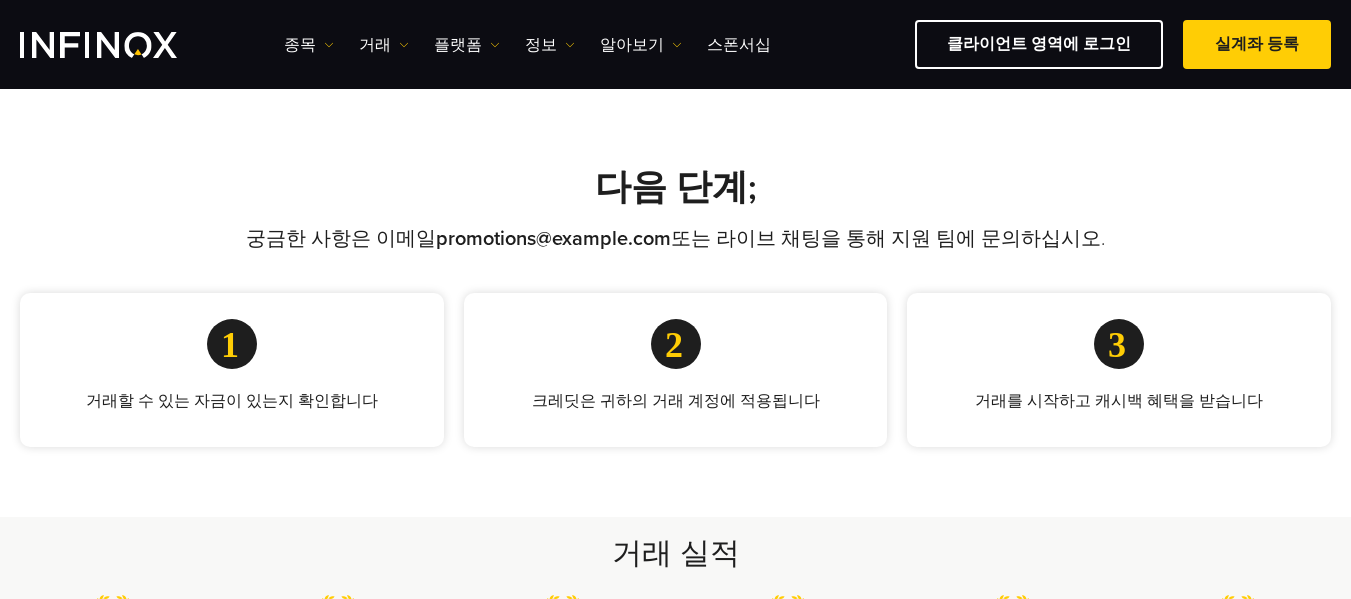 click at bounding box center [232, 344] 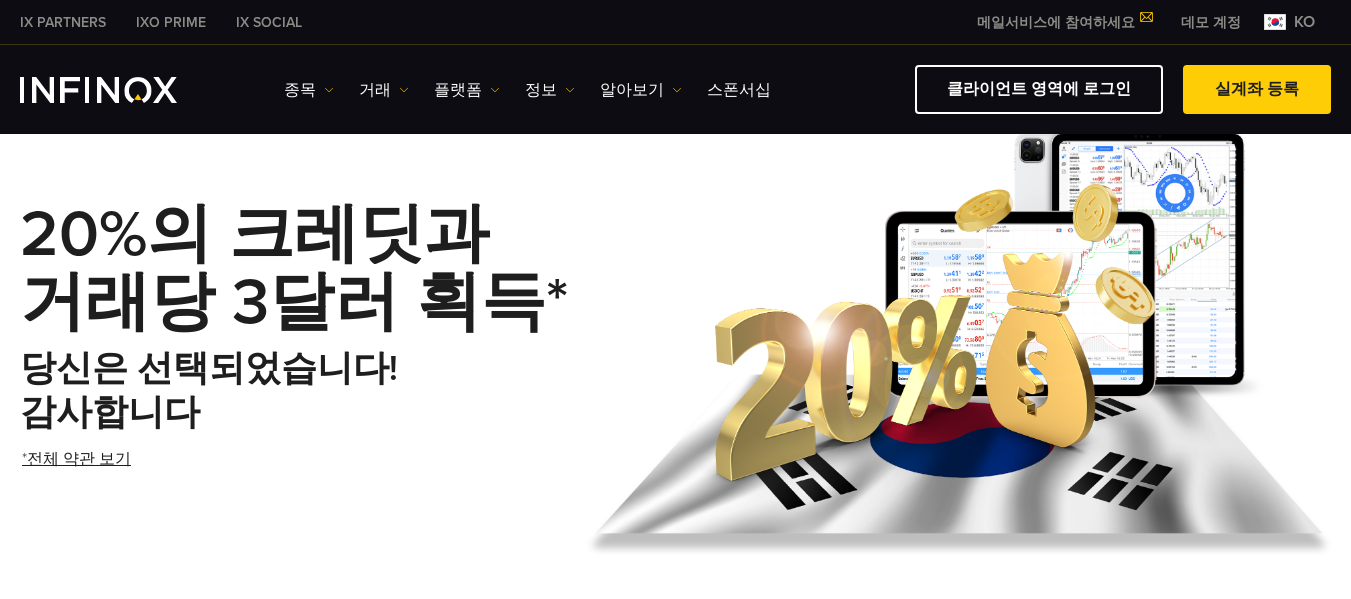 scroll, scrollTop: 0, scrollLeft: 0, axis: both 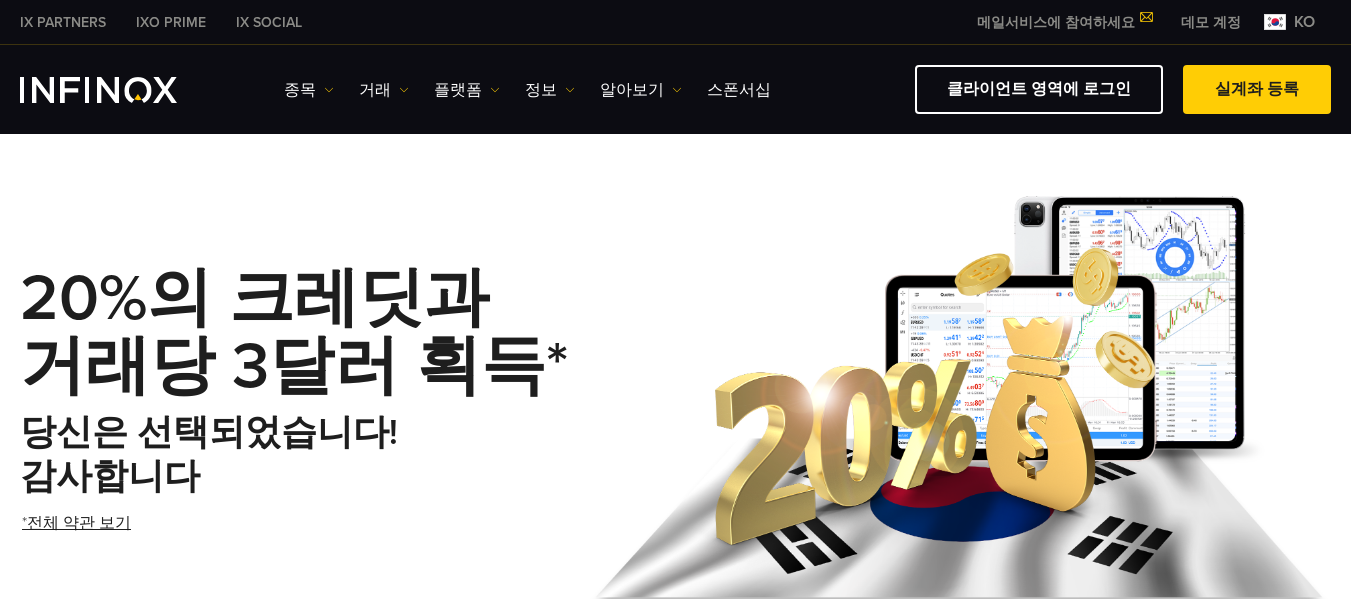 click at bounding box center (951, 410) 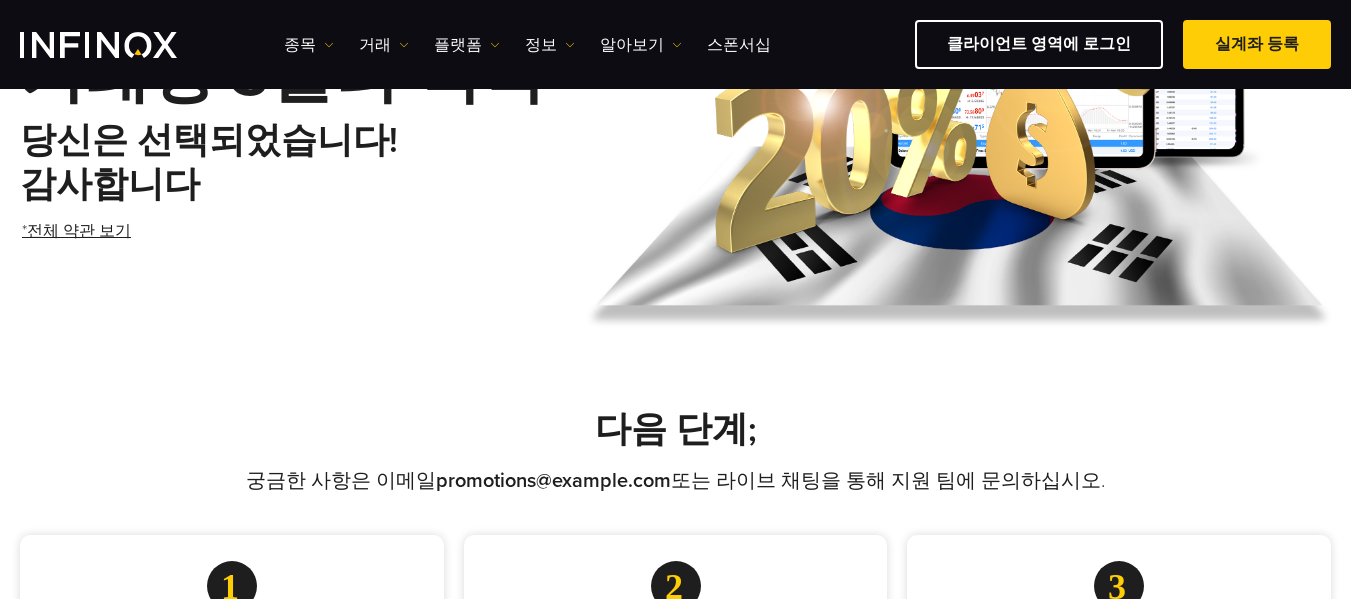 scroll, scrollTop: 300, scrollLeft: 0, axis: vertical 